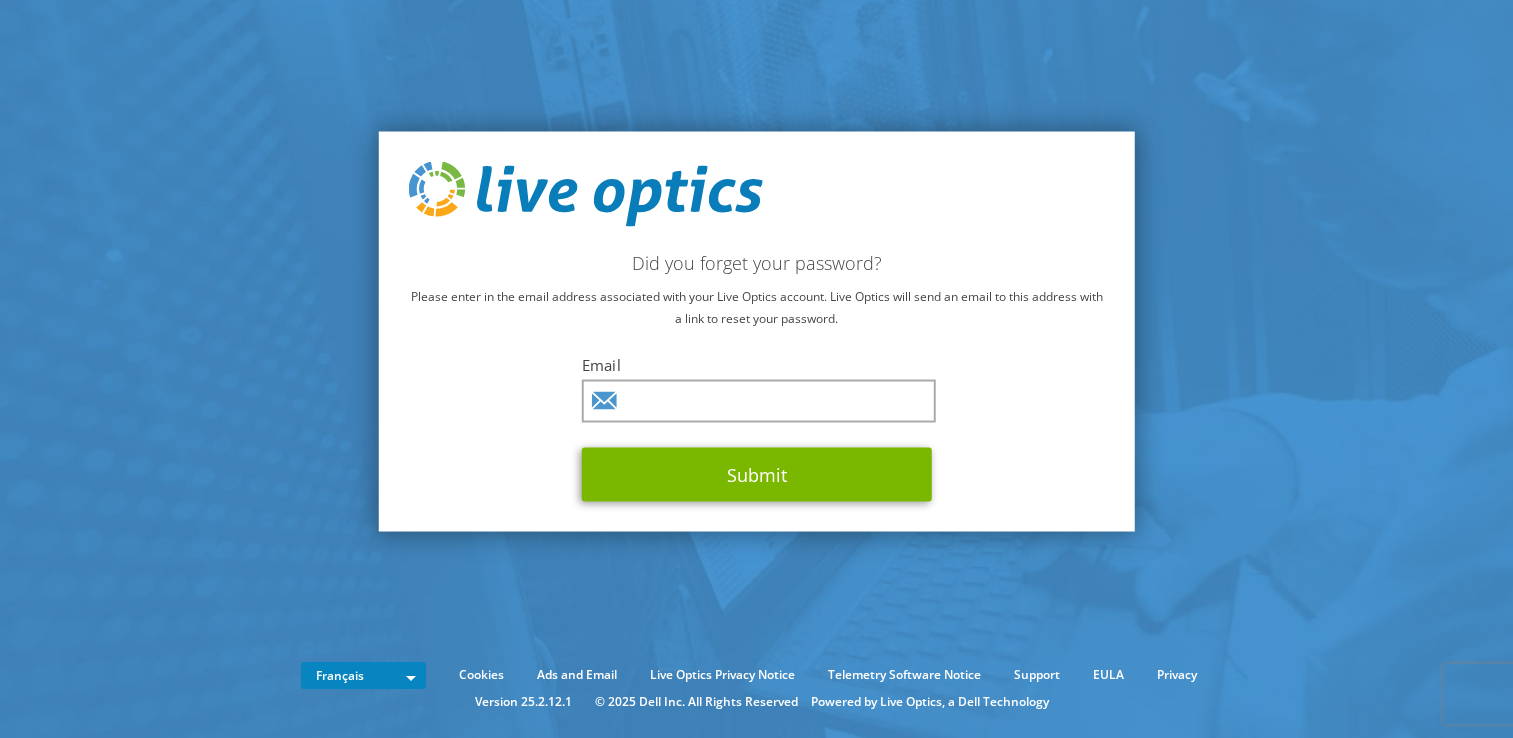 scroll, scrollTop: 0, scrollLeft: 0, axis: both 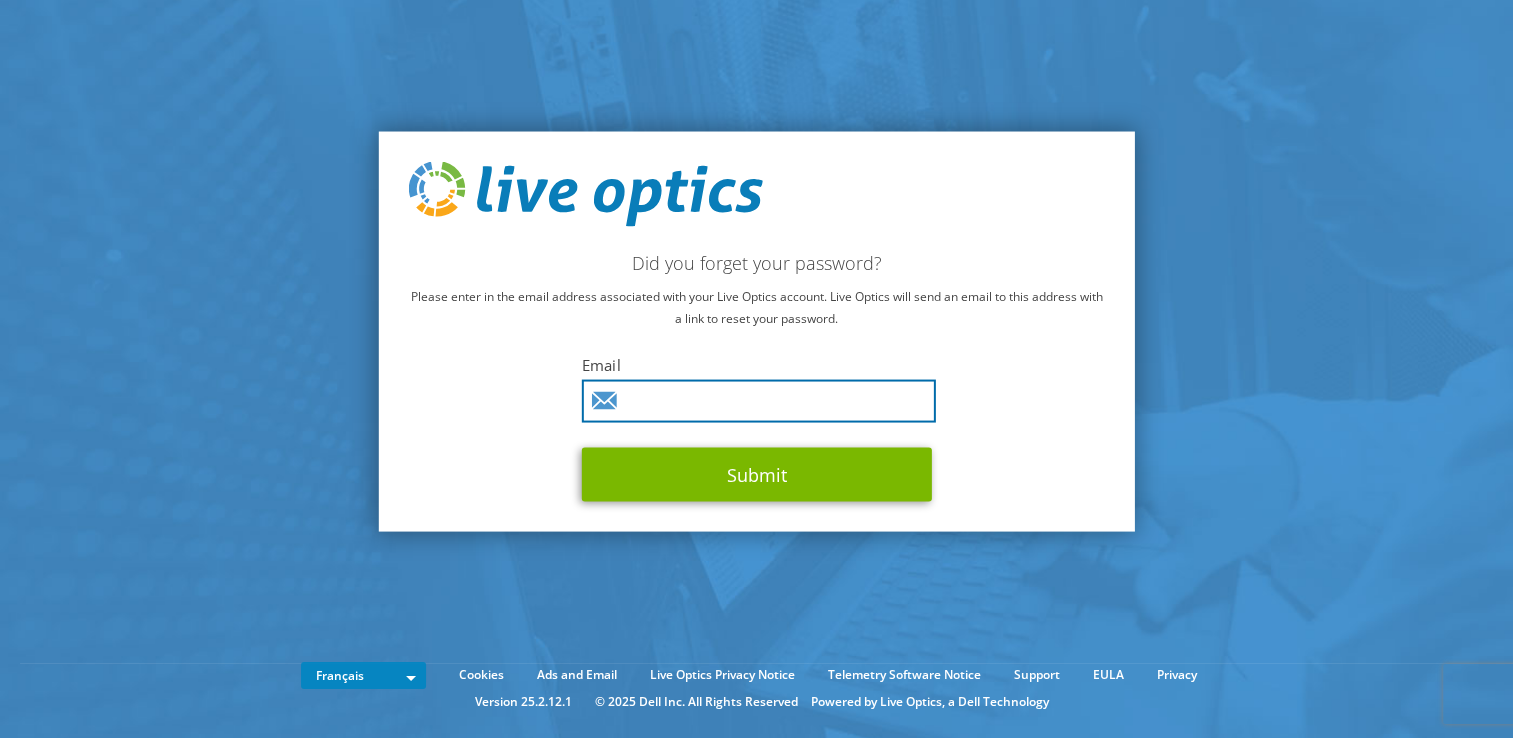 click at bounding box center [759, 401] 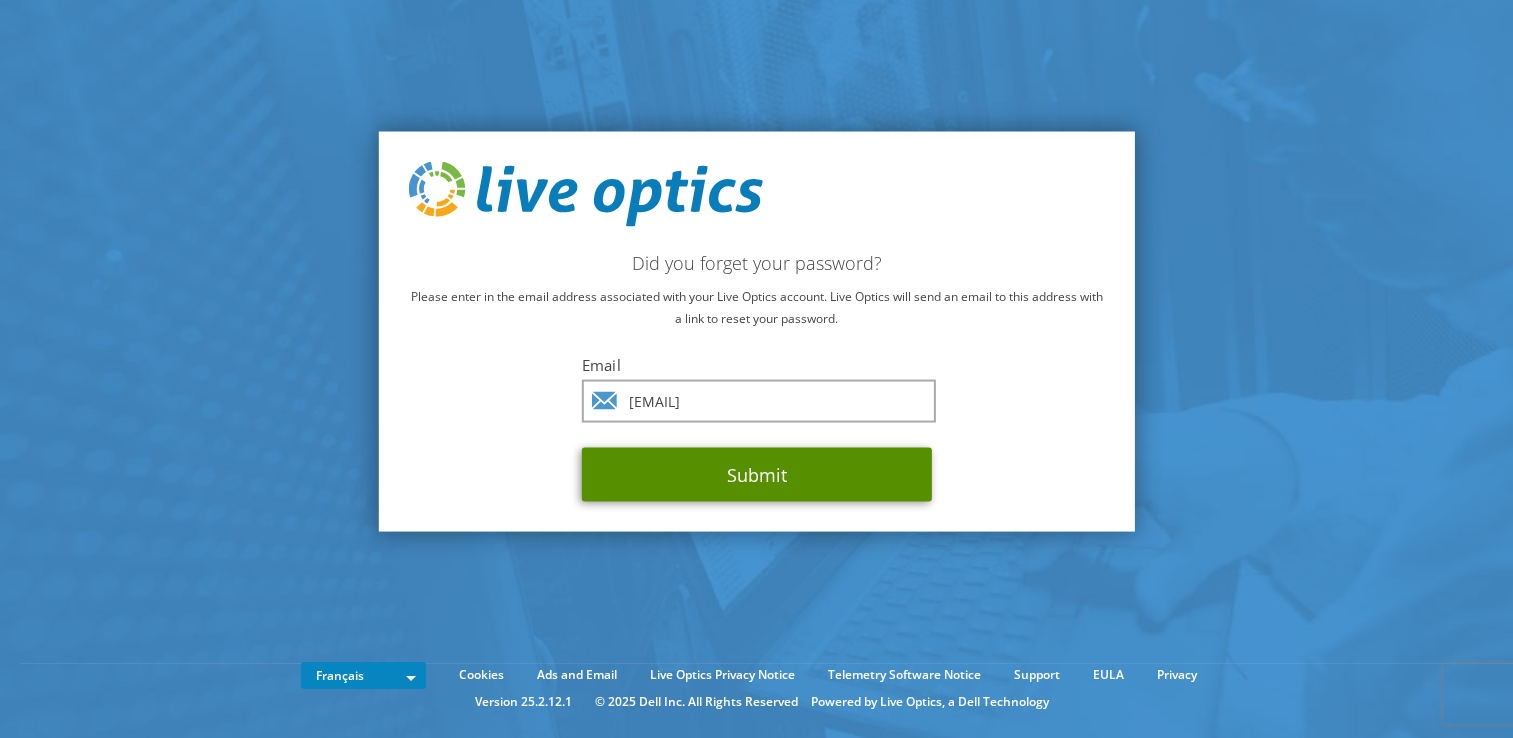 click on "Submit" at bounding box center [757, 475] 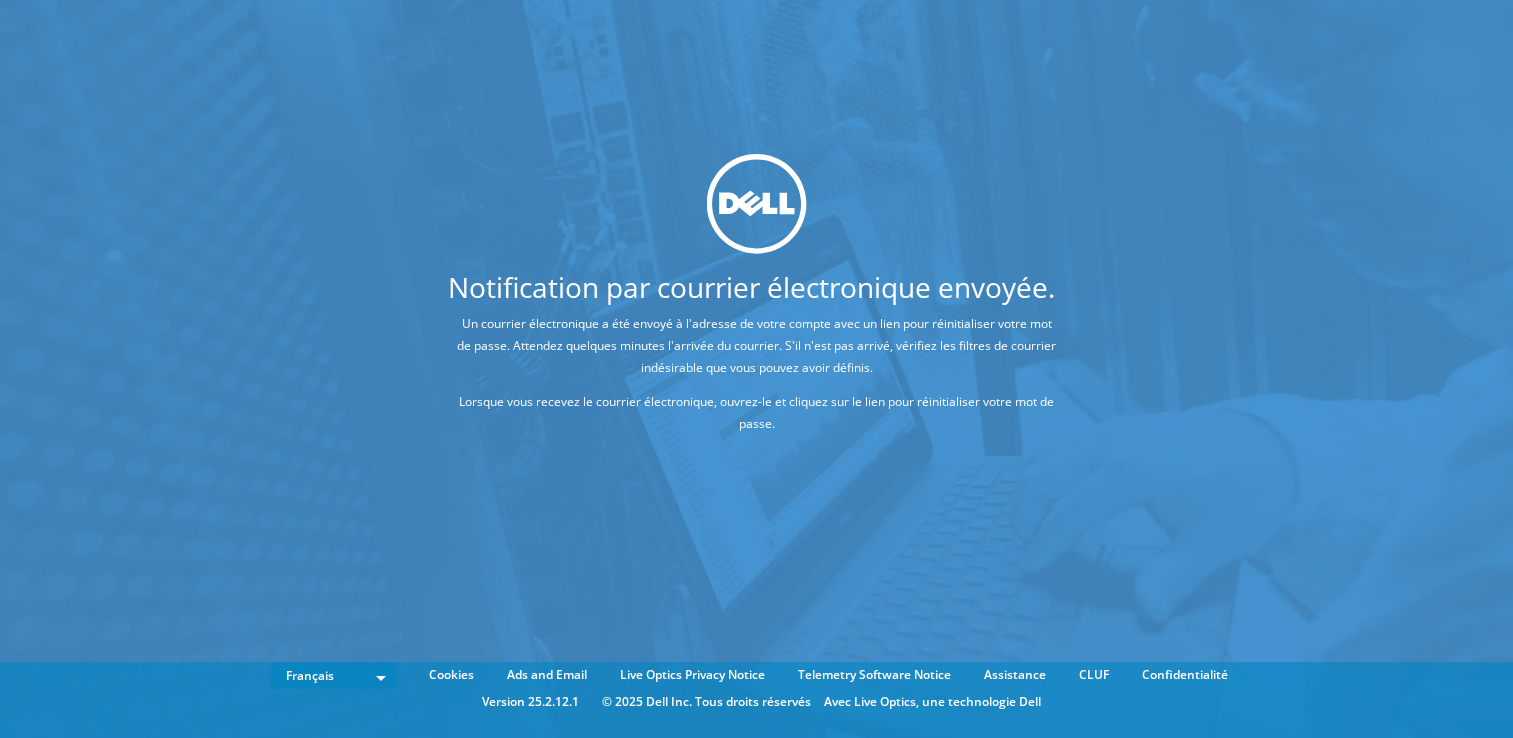 scroll, scrollTop: 0, scrollLeft: 0, axis: both 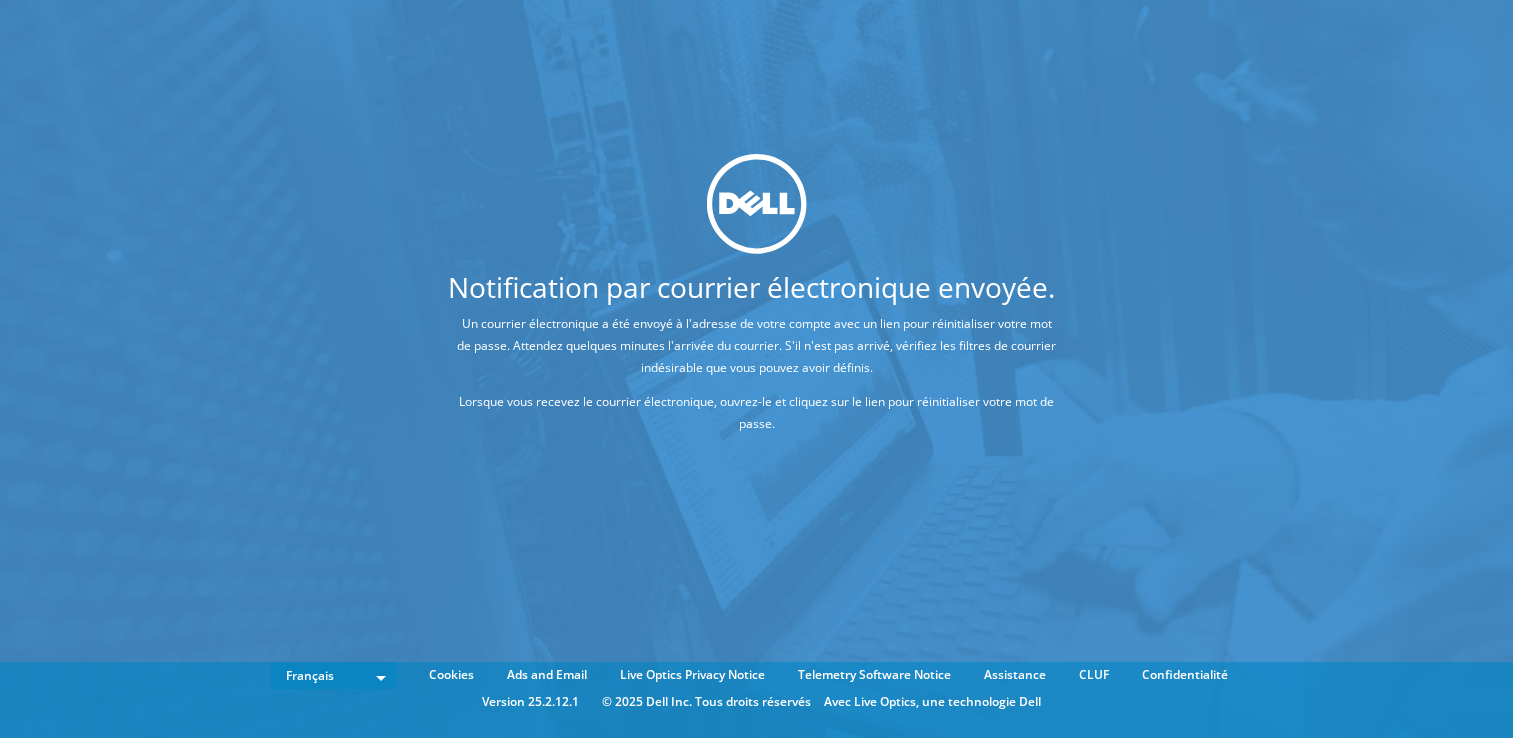 drag, startPoint x: 999, startPoint y: 110, endPoint x: 1052, endPoint y: 46, distance: 83.09633 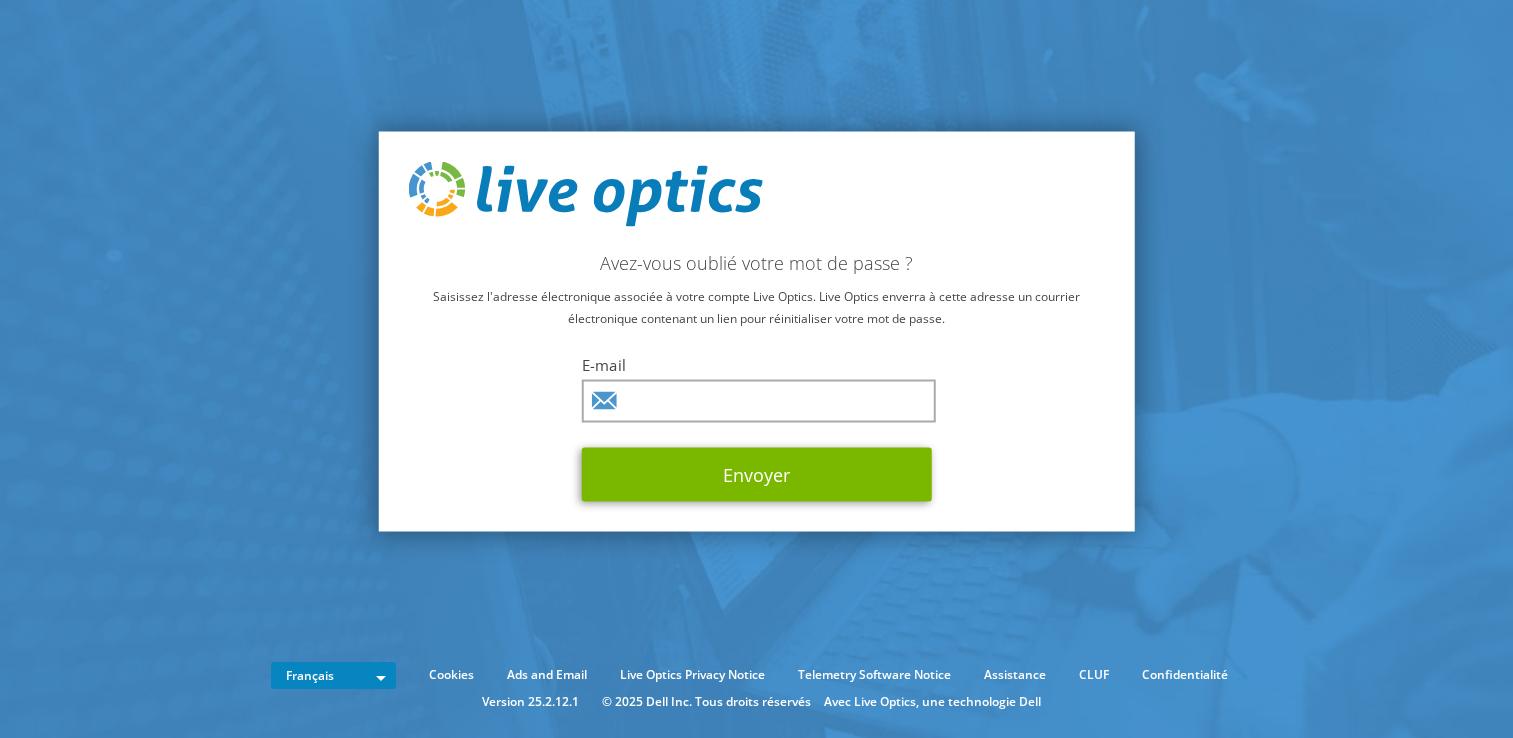 scroll, scrollTop: 0, scrollLeft: 0, axis: both 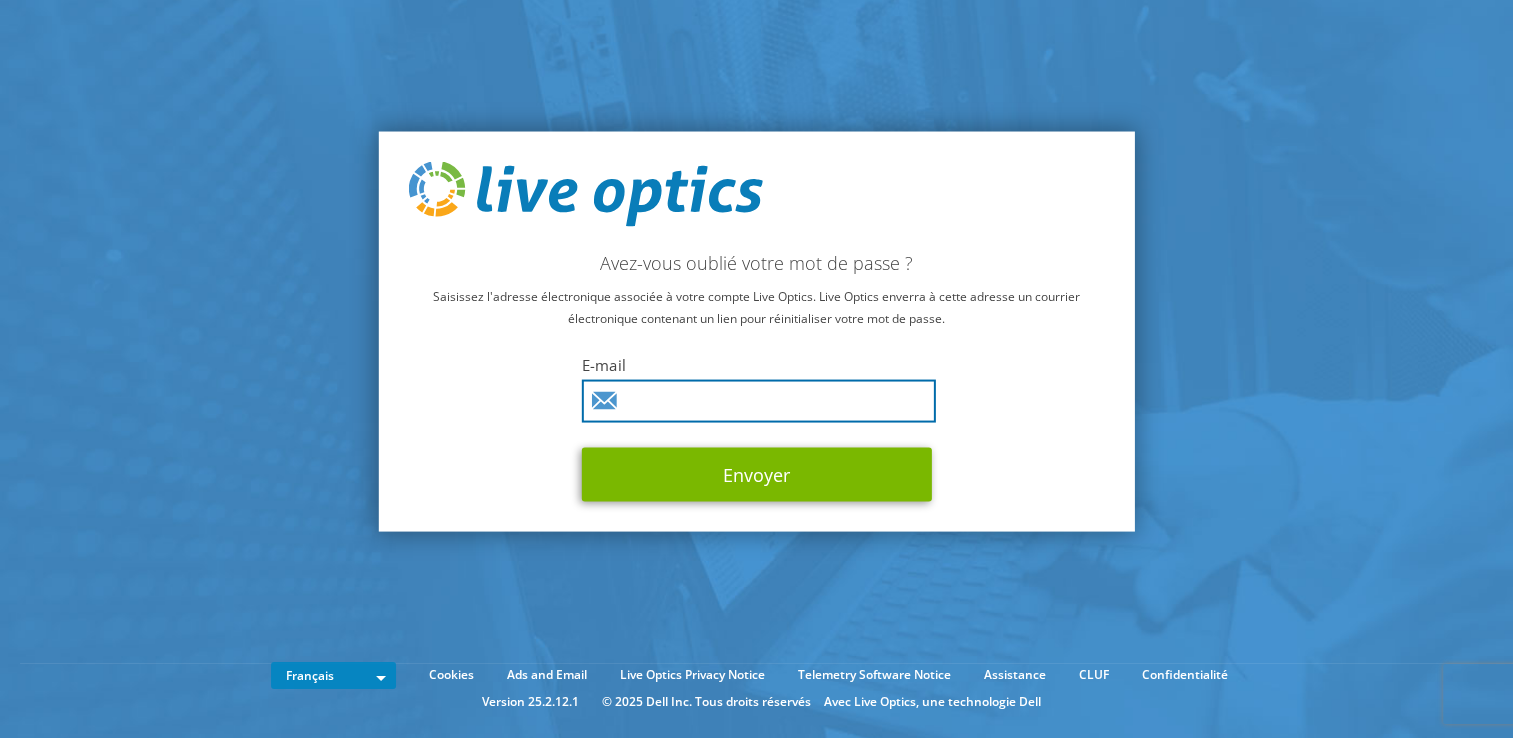 click at bounding box center [759, 401] 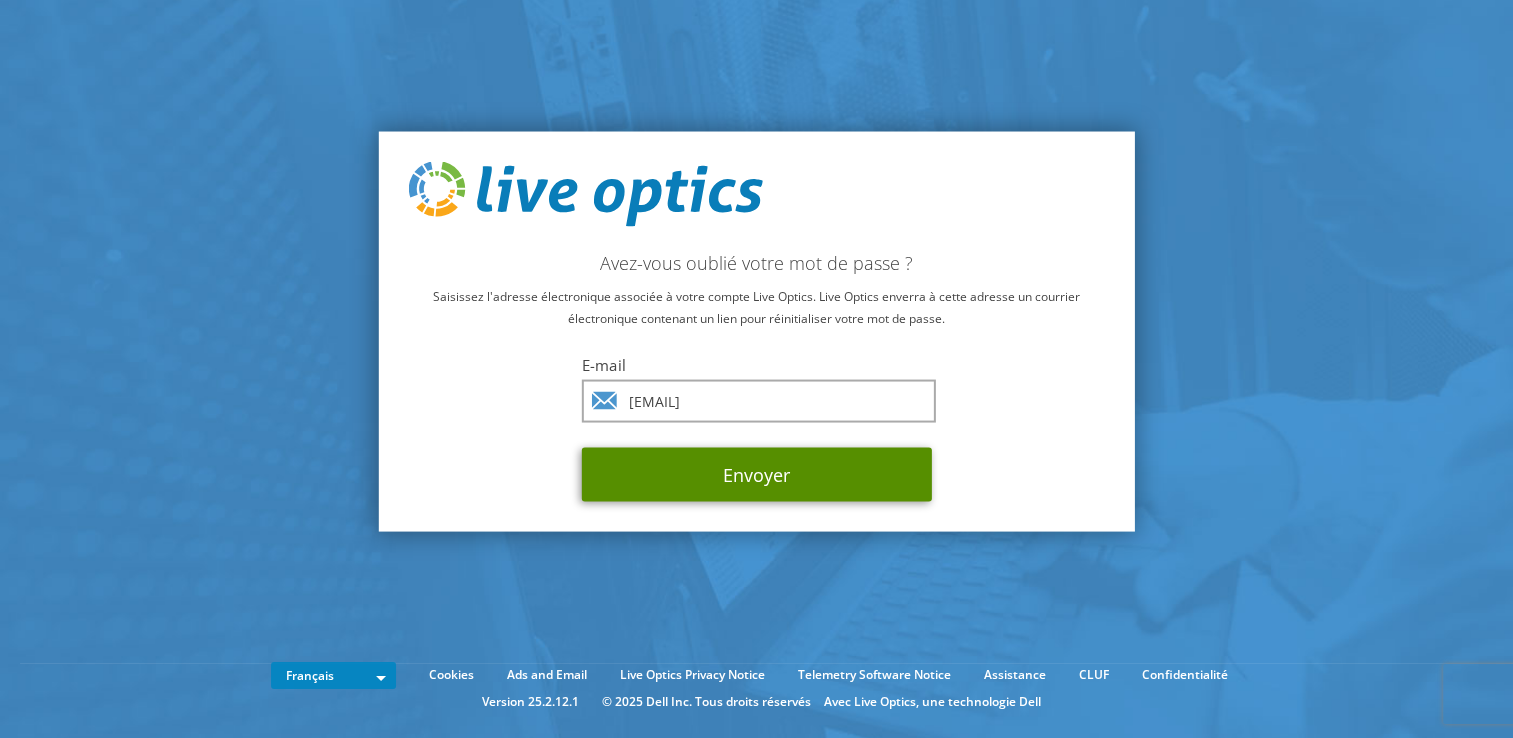 drag, startPoint x: 668, startPoint y: 475, endPoint x: 532, endPoint y: 509, distance: 140.1856 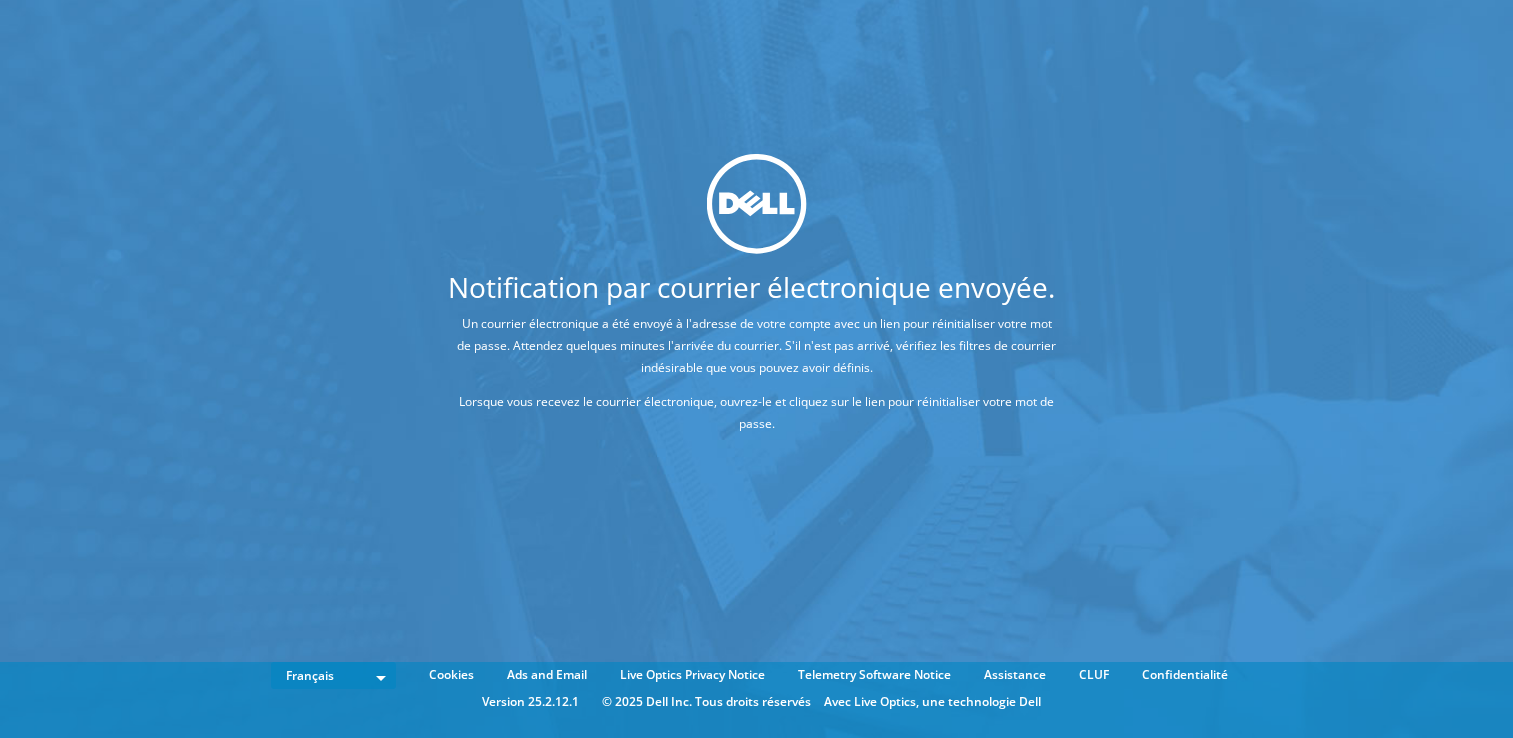 scroll, scrollTop: 0, scrollLeft: 0, axis: both 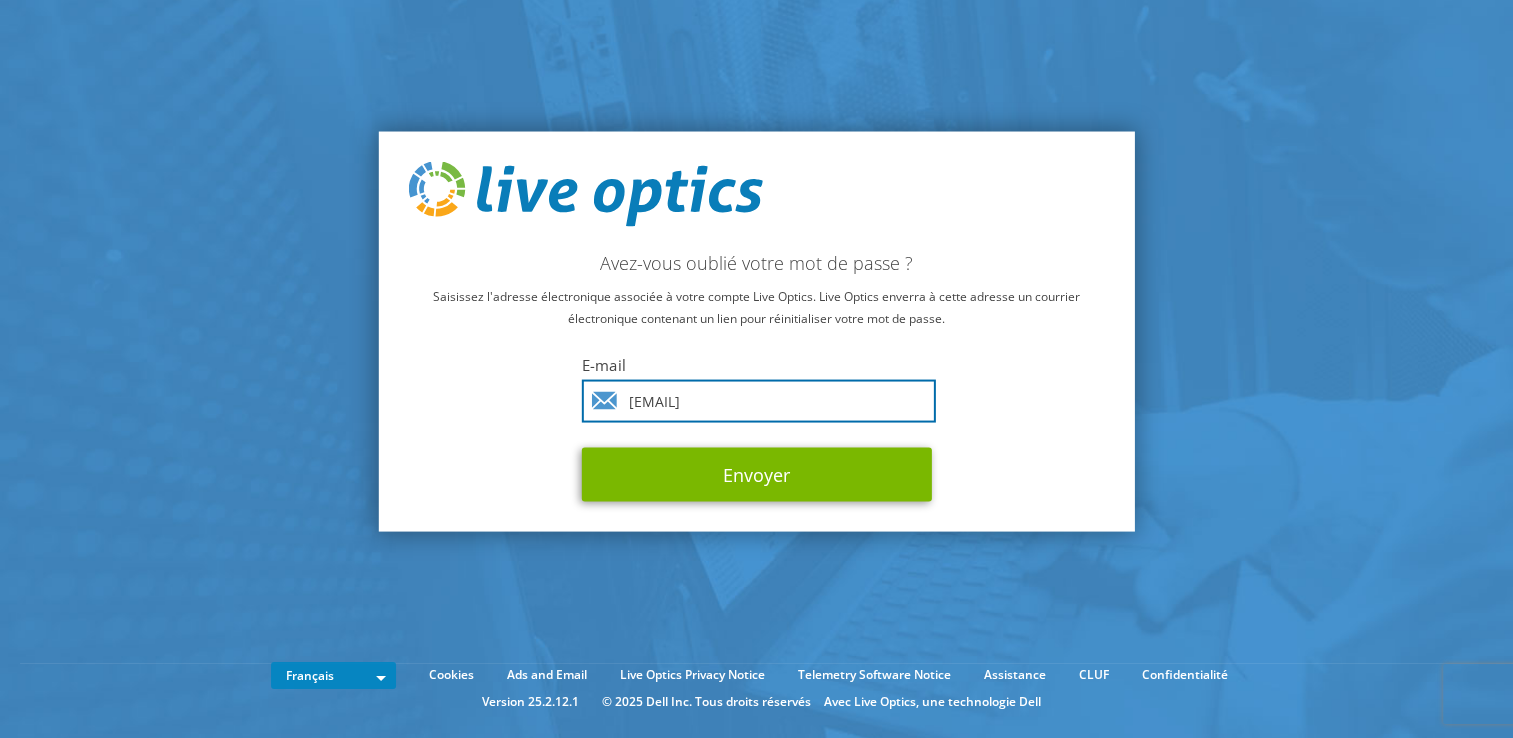 click on "tristan.zivkovic@kct.fr" at bounding box center [759, 401] 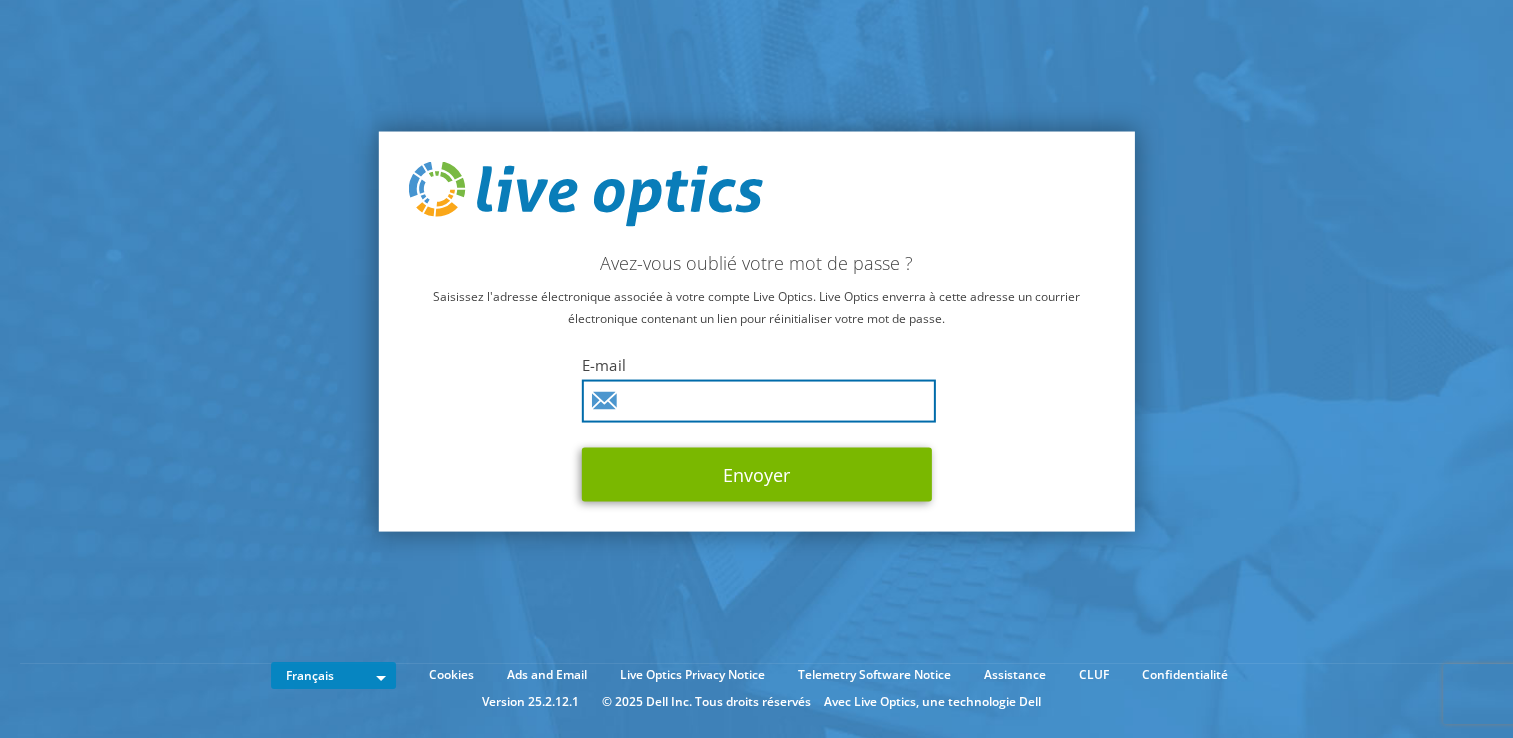 click at bounding box center [759, 401] 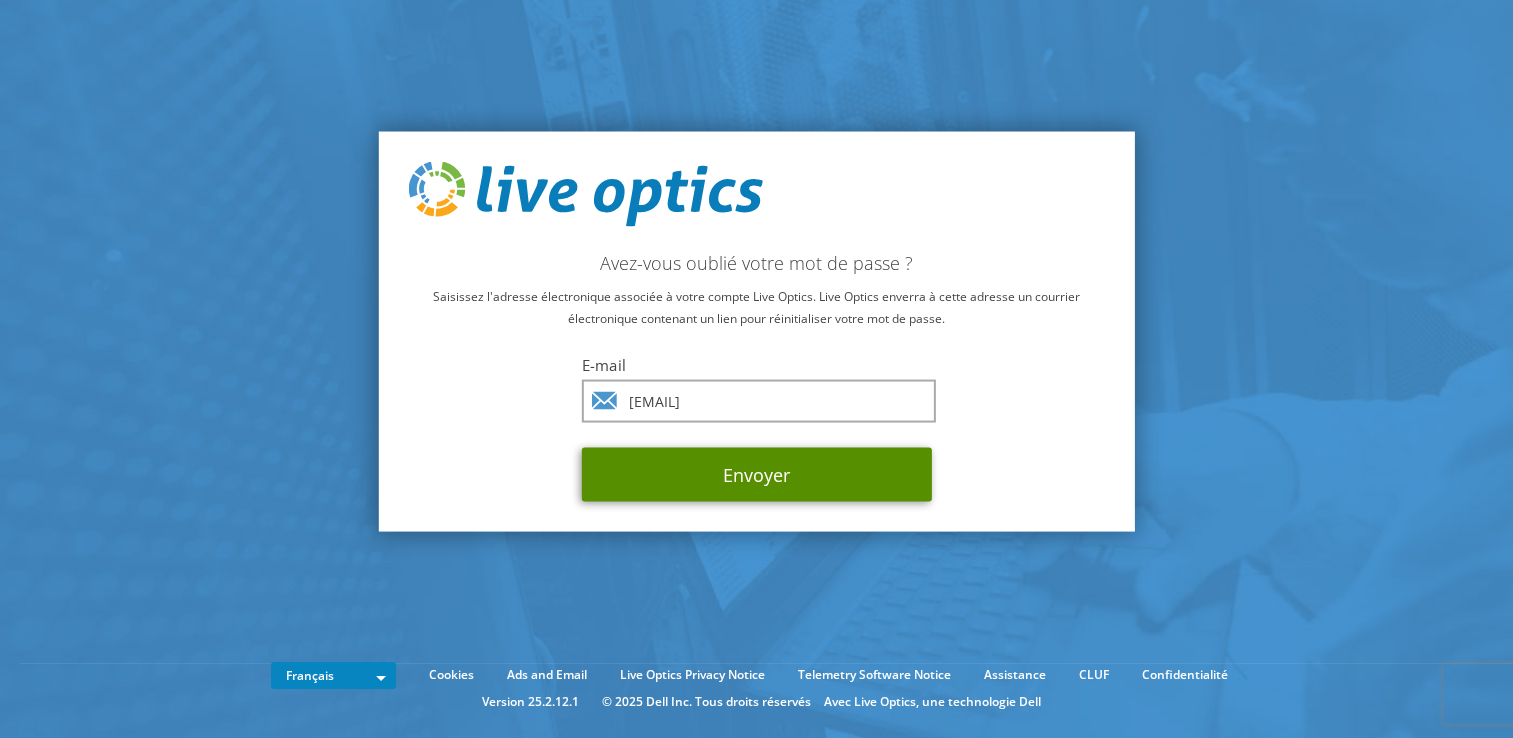 drag, startPoint x: 625, startPoint y: 475, endPoint x: 615, endPoint y: 477, distance: 10.198039 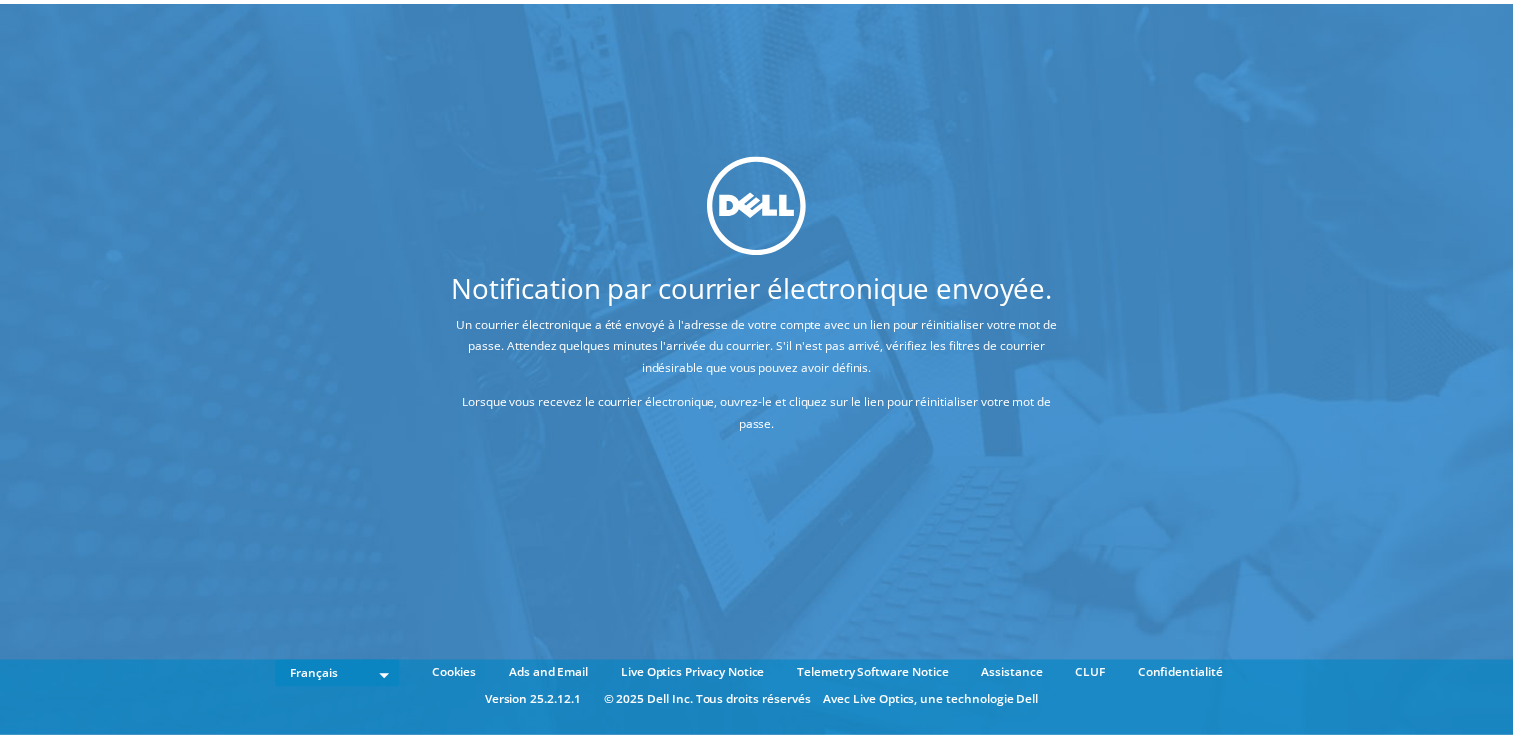 scroll, scrollTop: 0, scrollLeft: 0, axis: both 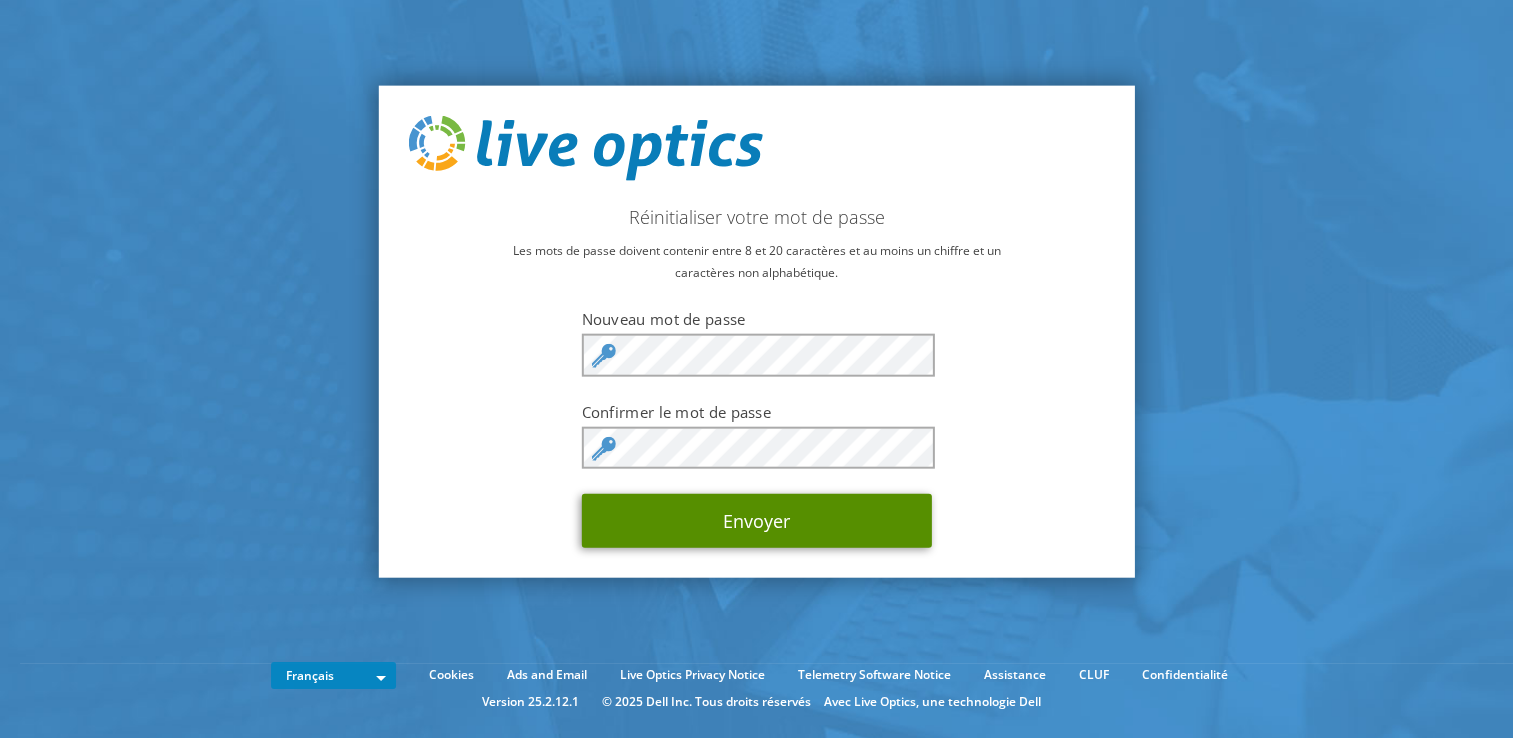 click on "Envoyer" at bounding box center (757, 521) 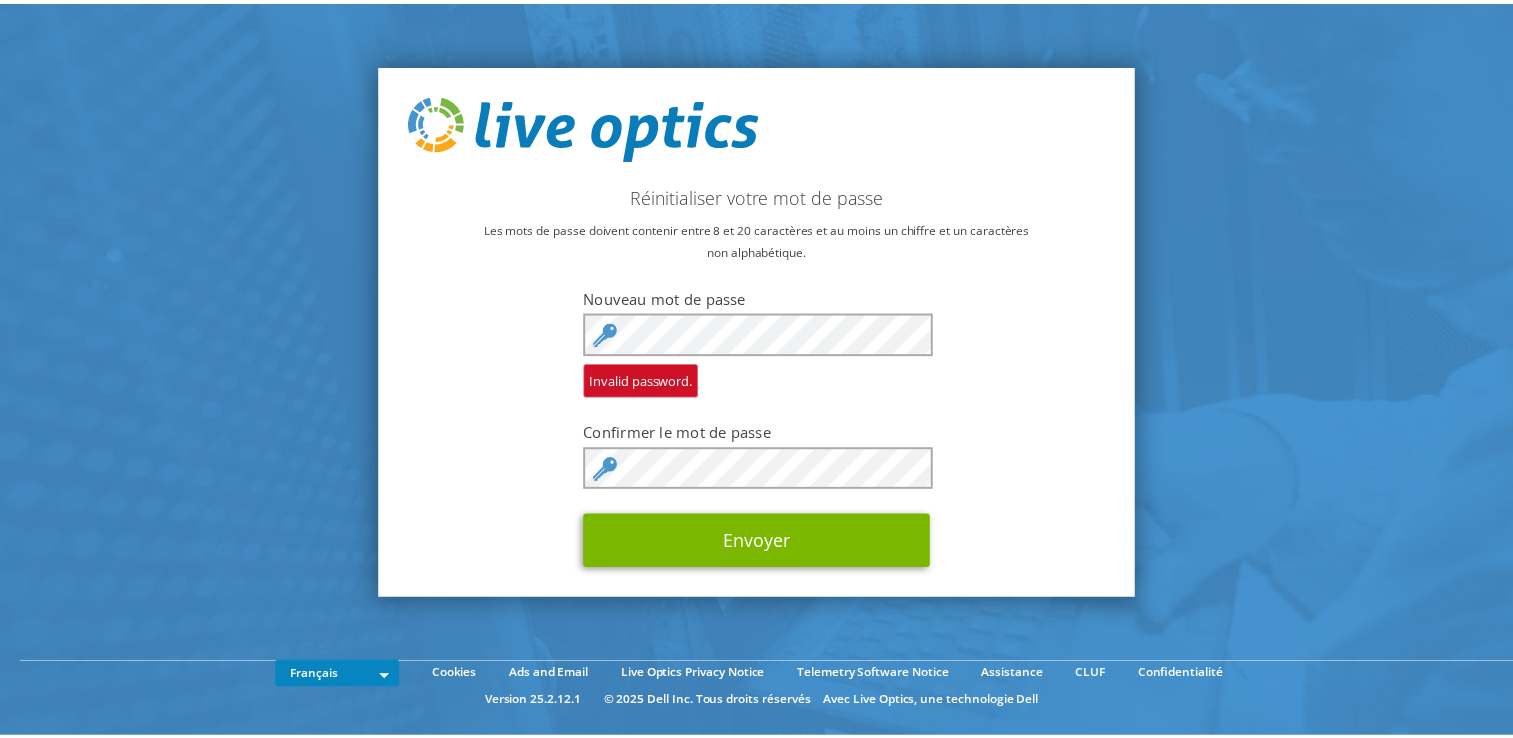 scroll, scrollTop: 0, scrollLeft: 0, axis: both 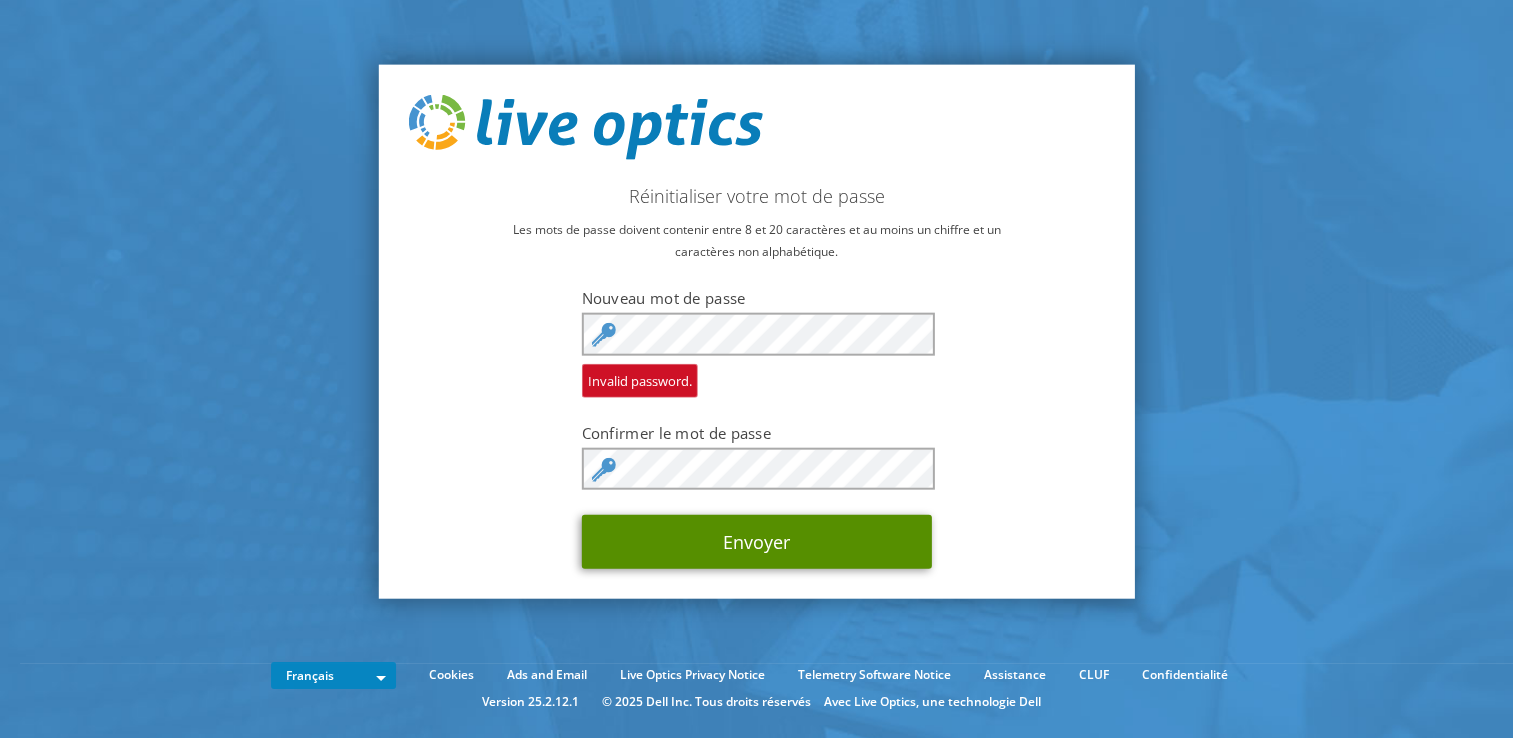 click on "Envoyer" at bounding box center (757, 542) 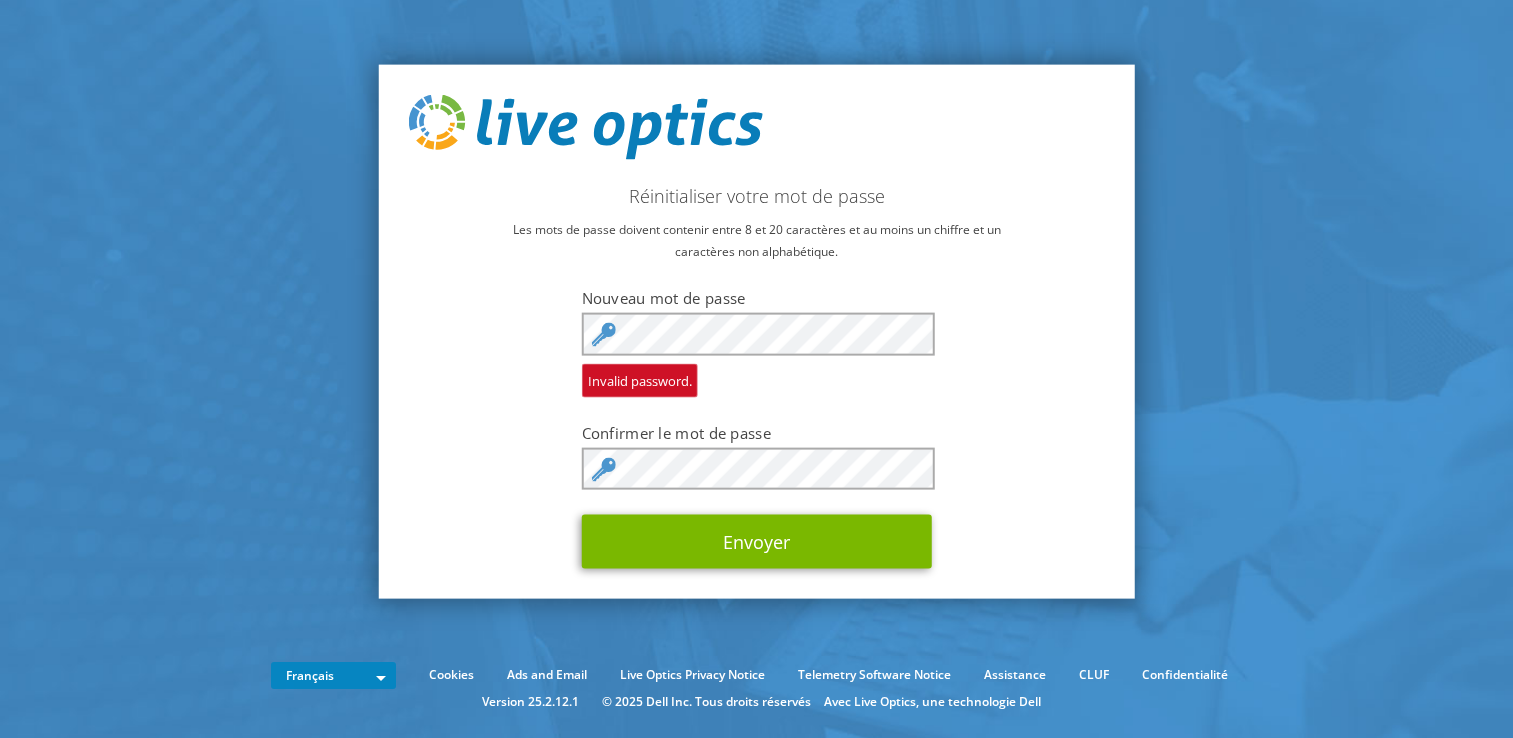 scroll, scrollTop: 0, scrollLeft: 0, axis: both 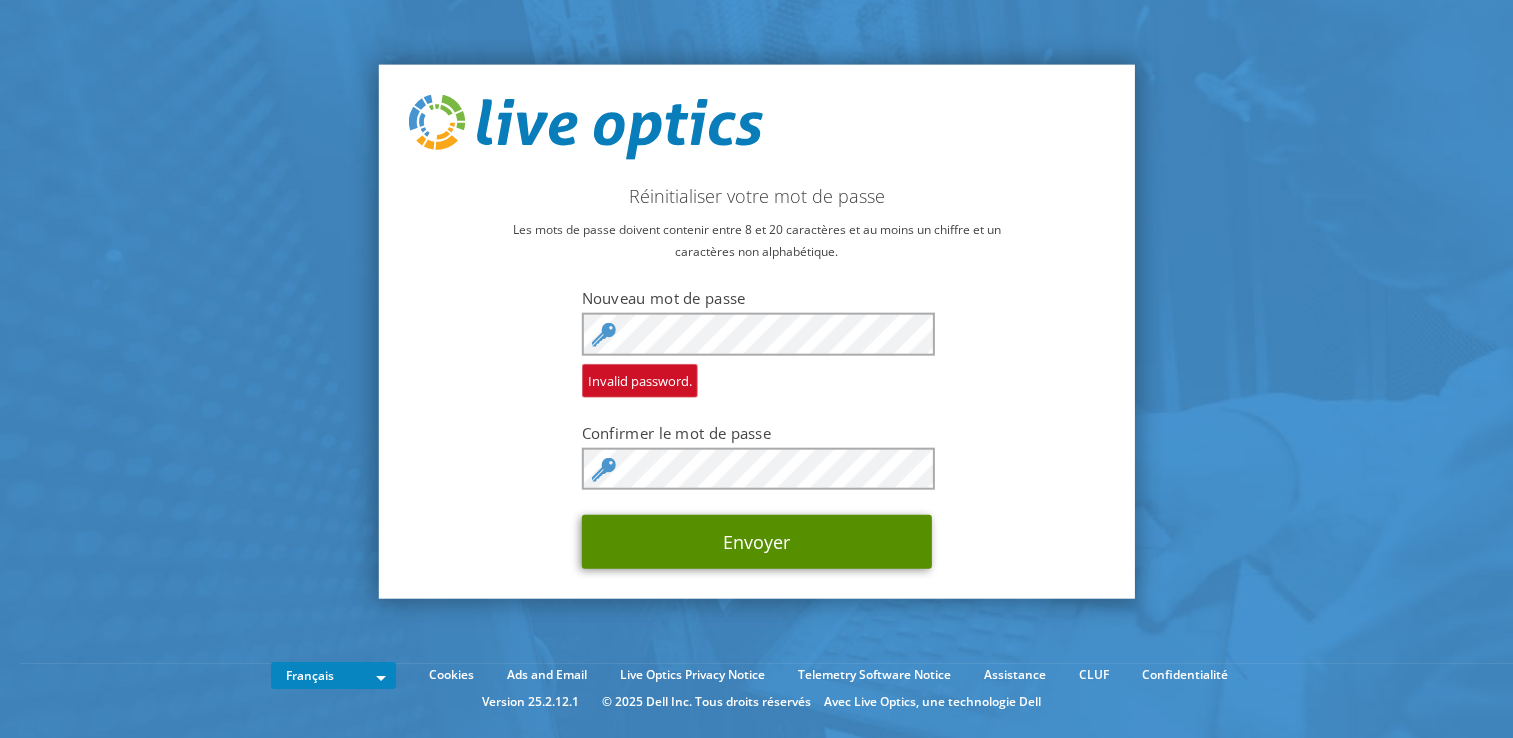 click on "Envoyer" at bounding box center [757, 542] 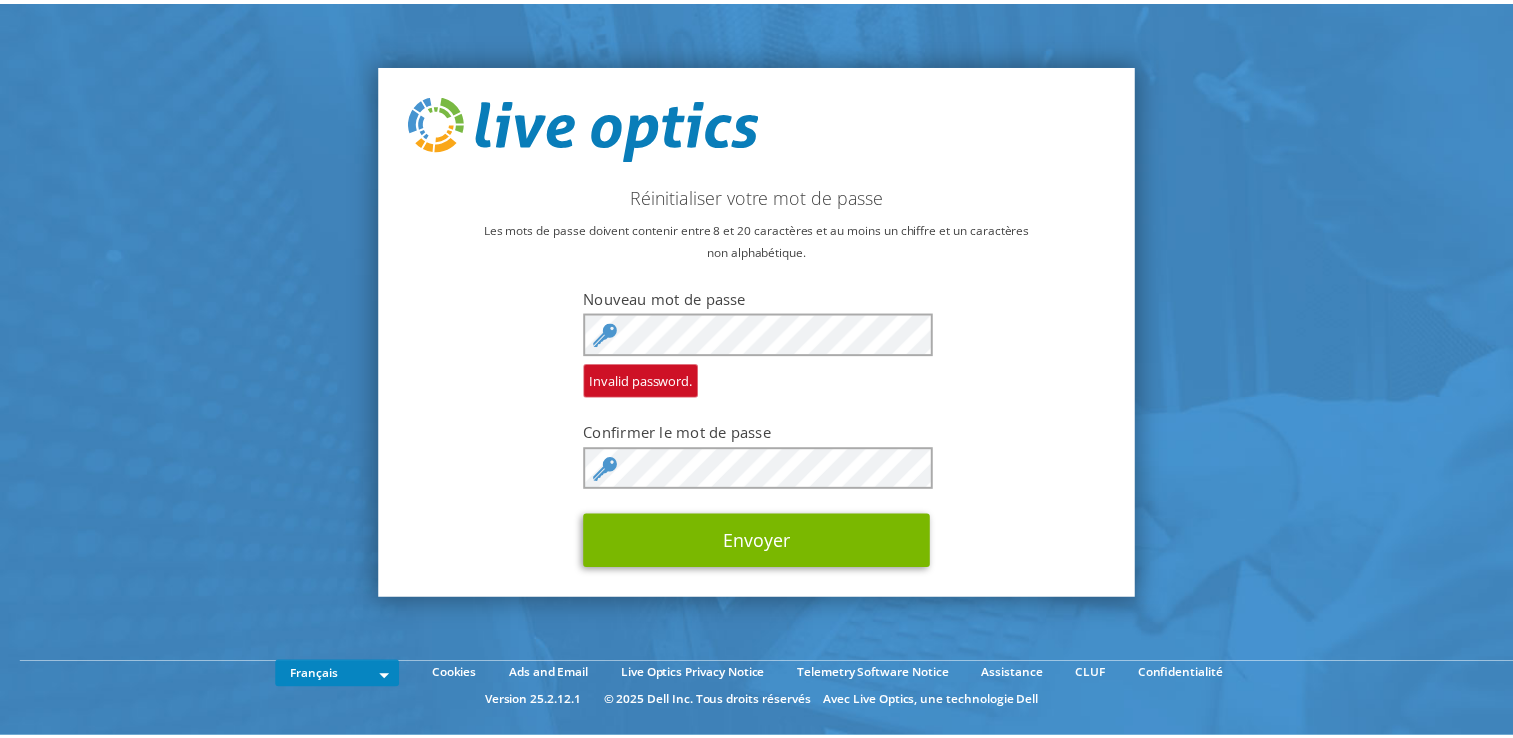 scroll, scrollTop: 0, scrollLeft: 0, axis: both 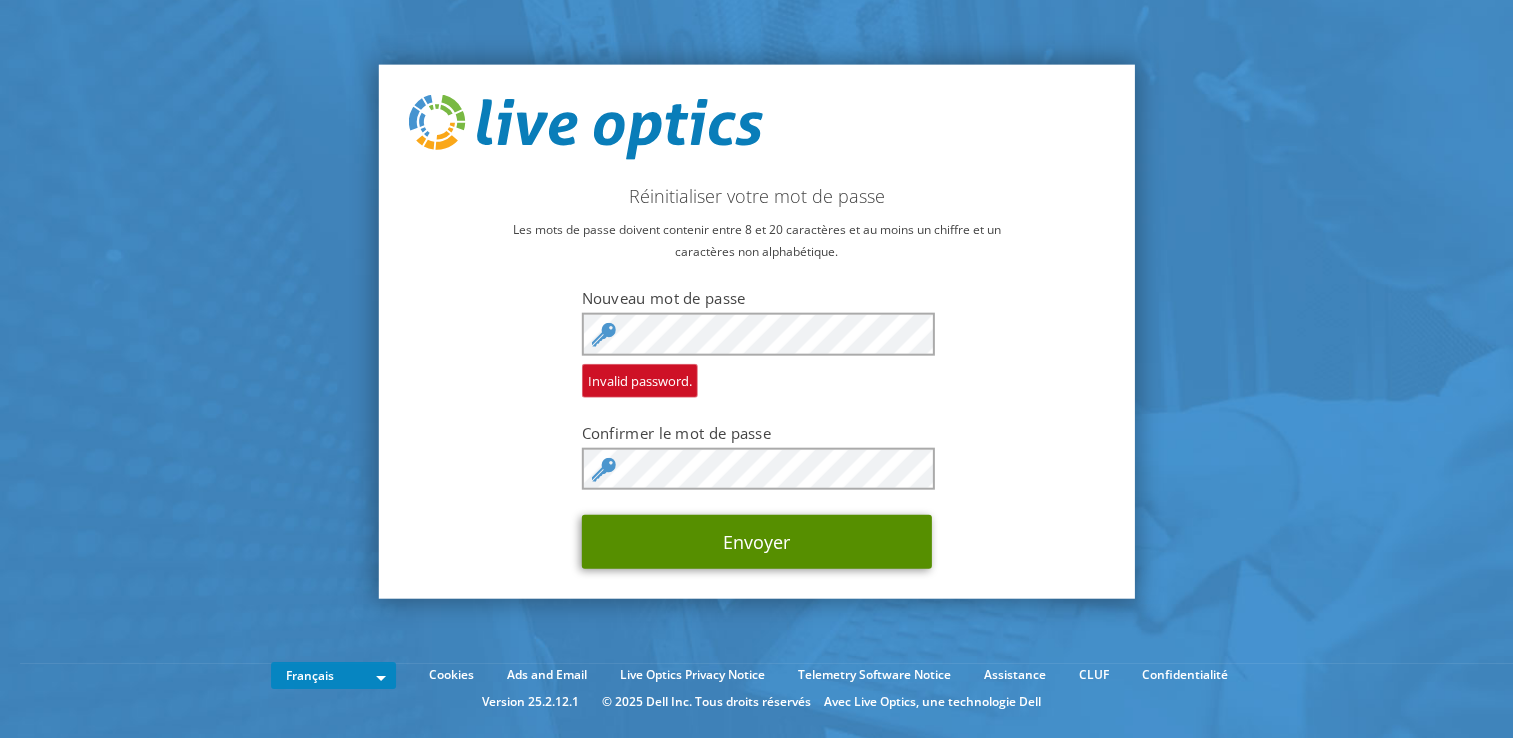 click on "Envoyer" at bounding box center [757, 542] 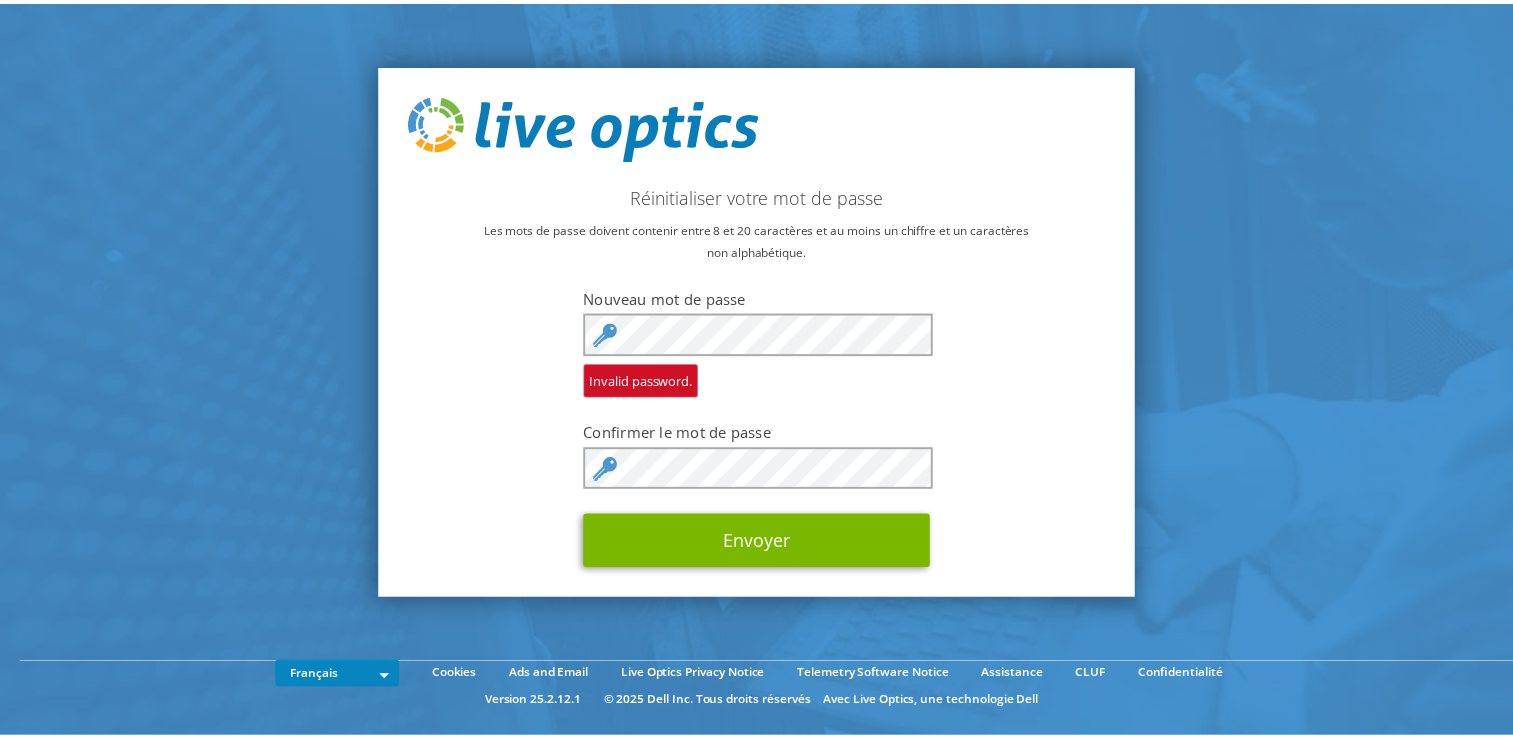 scroll, scrollTop: 0, scrollLeft: 0, axis: both 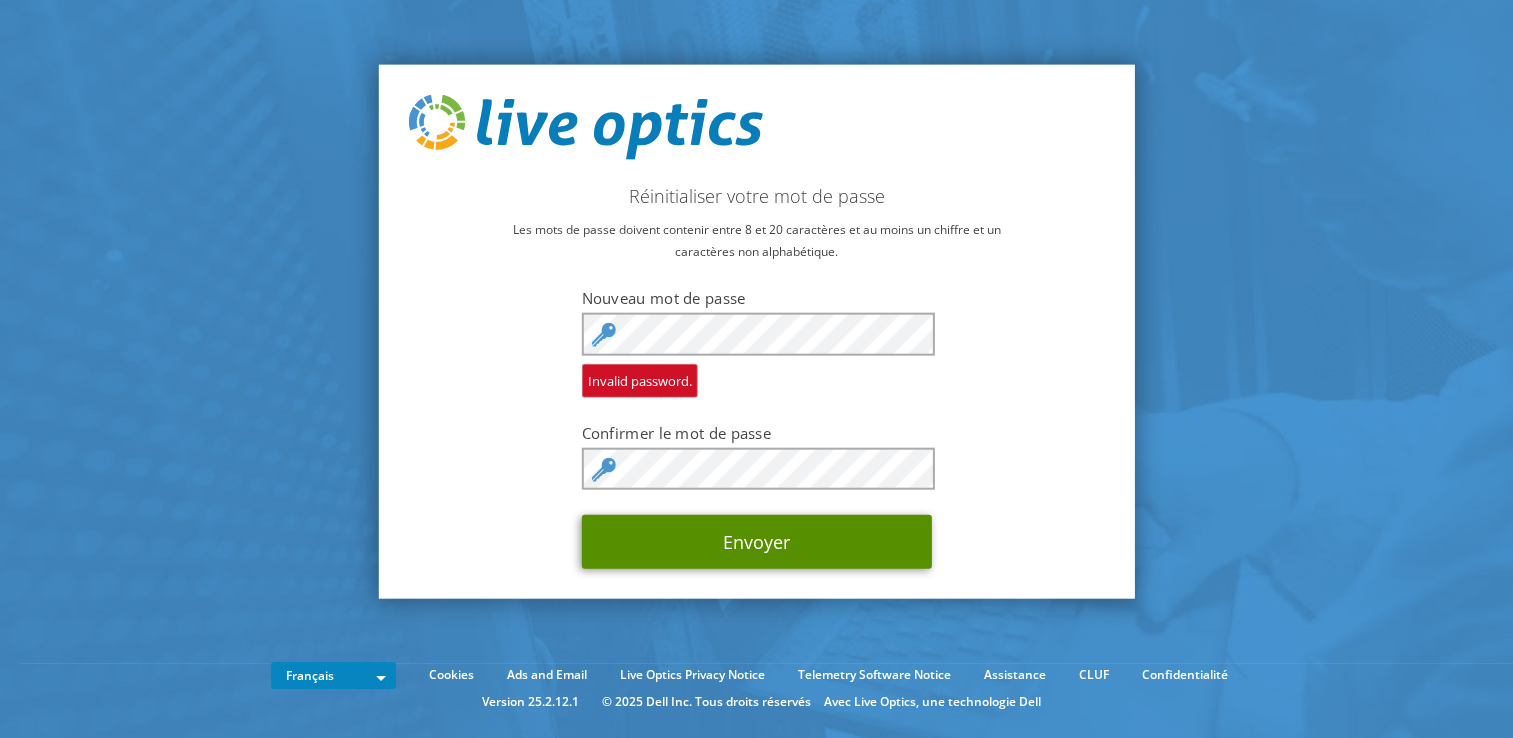 click on "Envoyer" at bounding box center [757, 542] 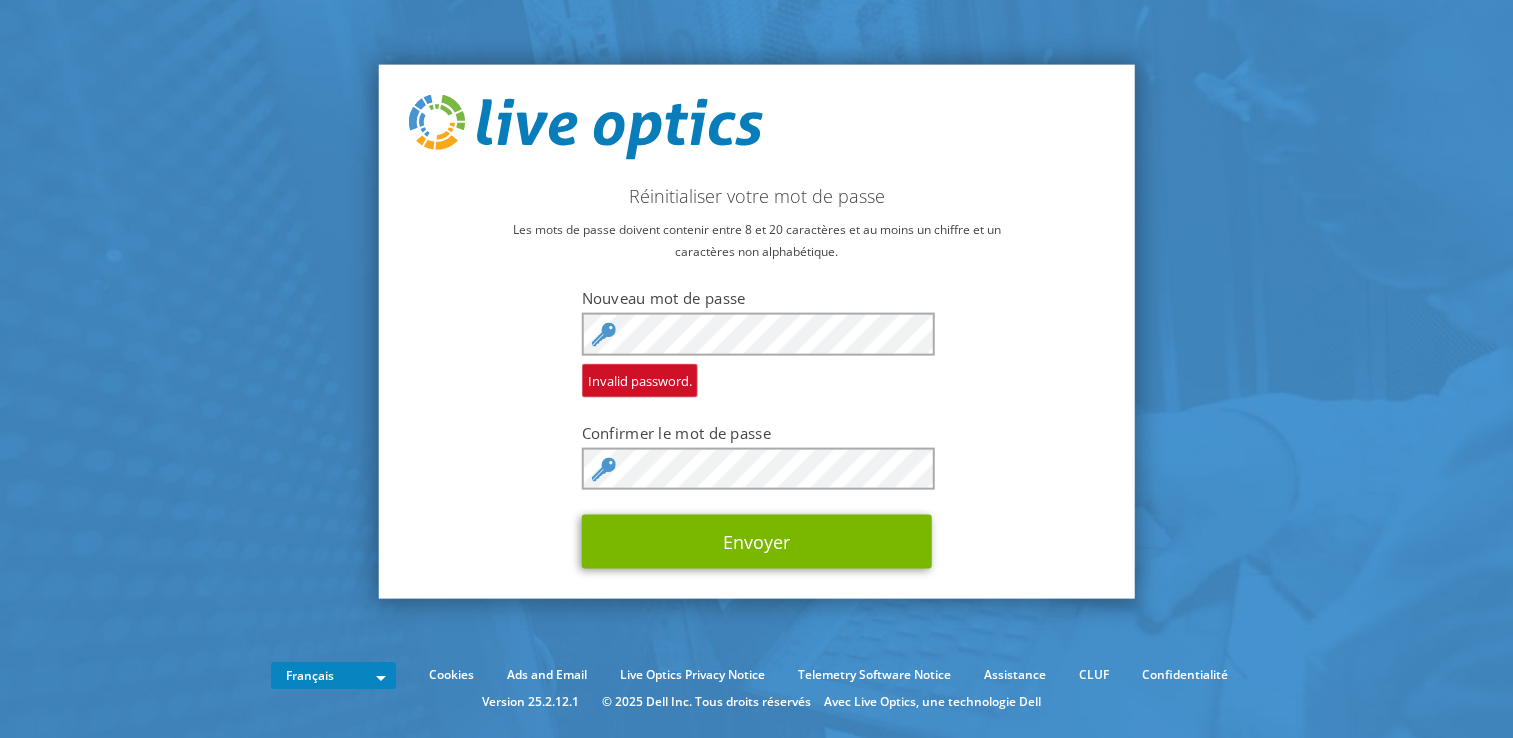 scroll, scrollTop: 0, scrollLeft: 0, axis: both 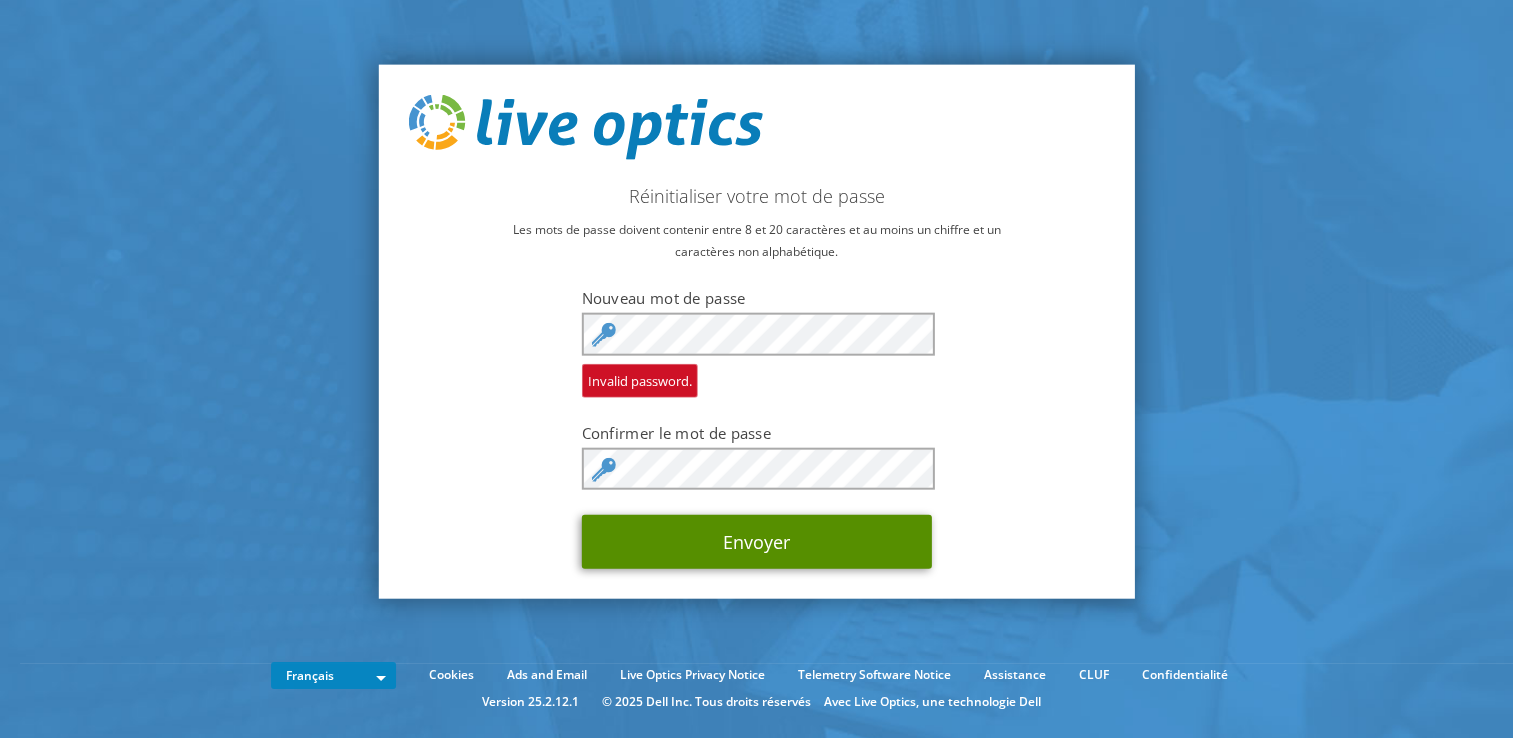 click on "Envoyer" at bounding box center (757, 542) 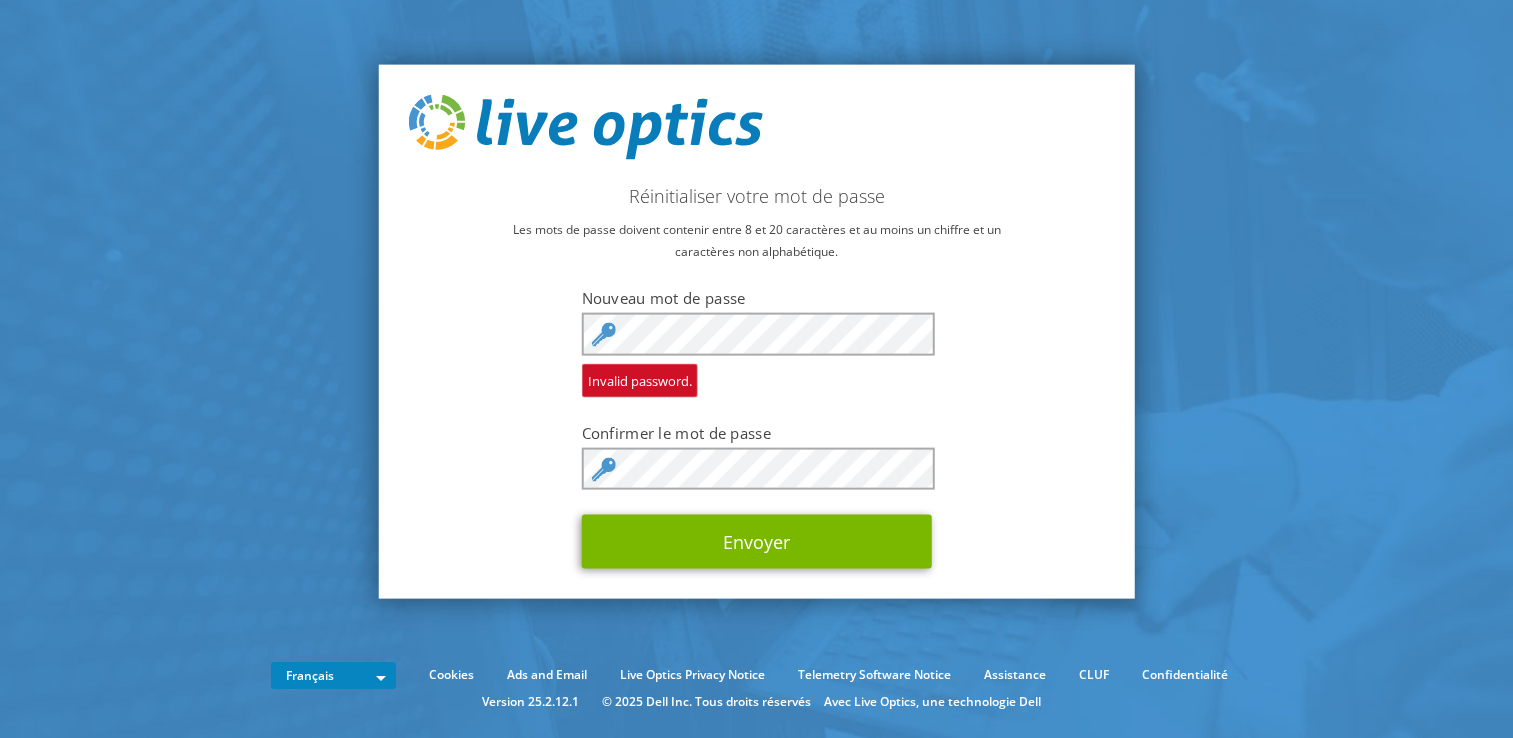 scroll, scrollTop: 0, scrollLeft: 0, axis: both 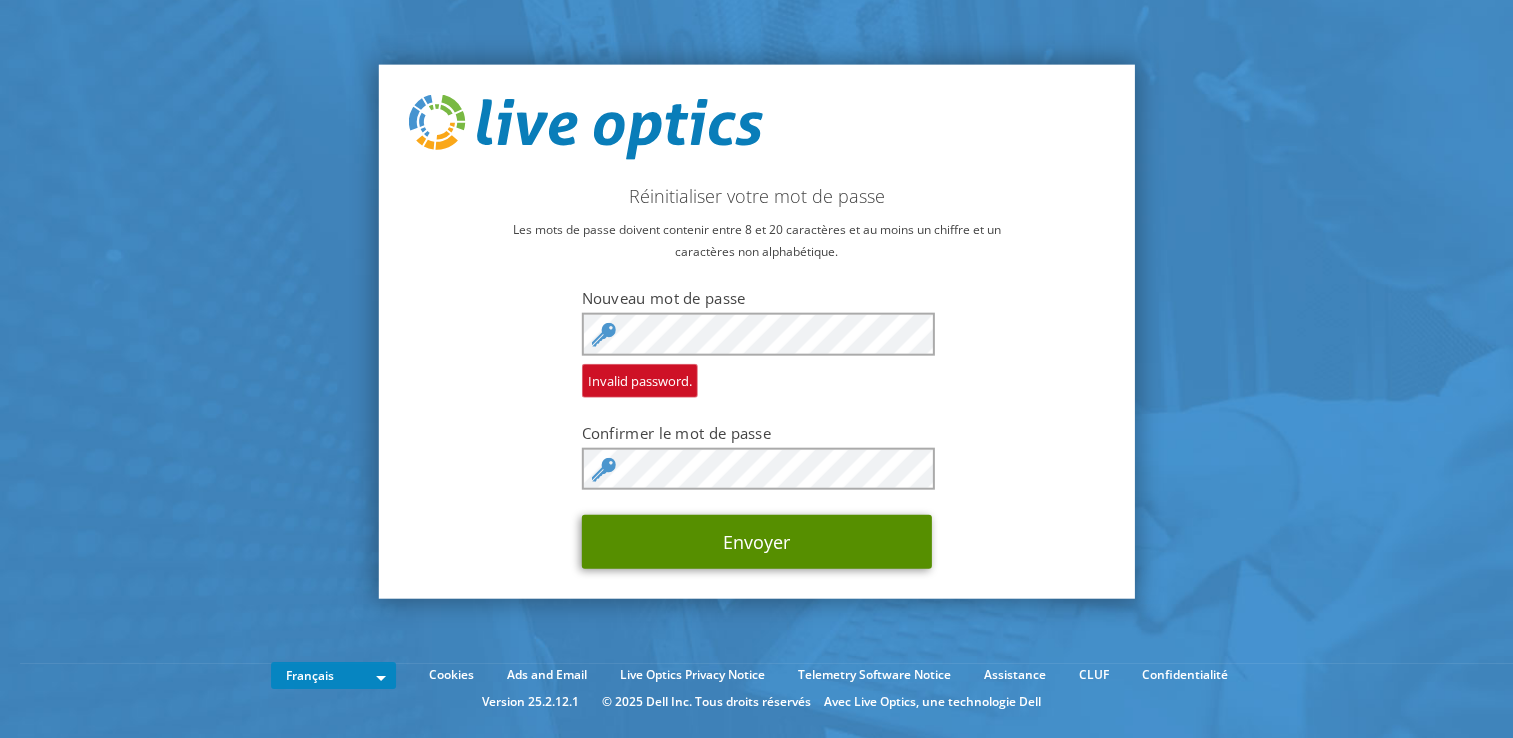 drag, startPoint x: 762, startPoint y: 536, endPoint x: 600, endPoint y: 523, distance: 162.52077 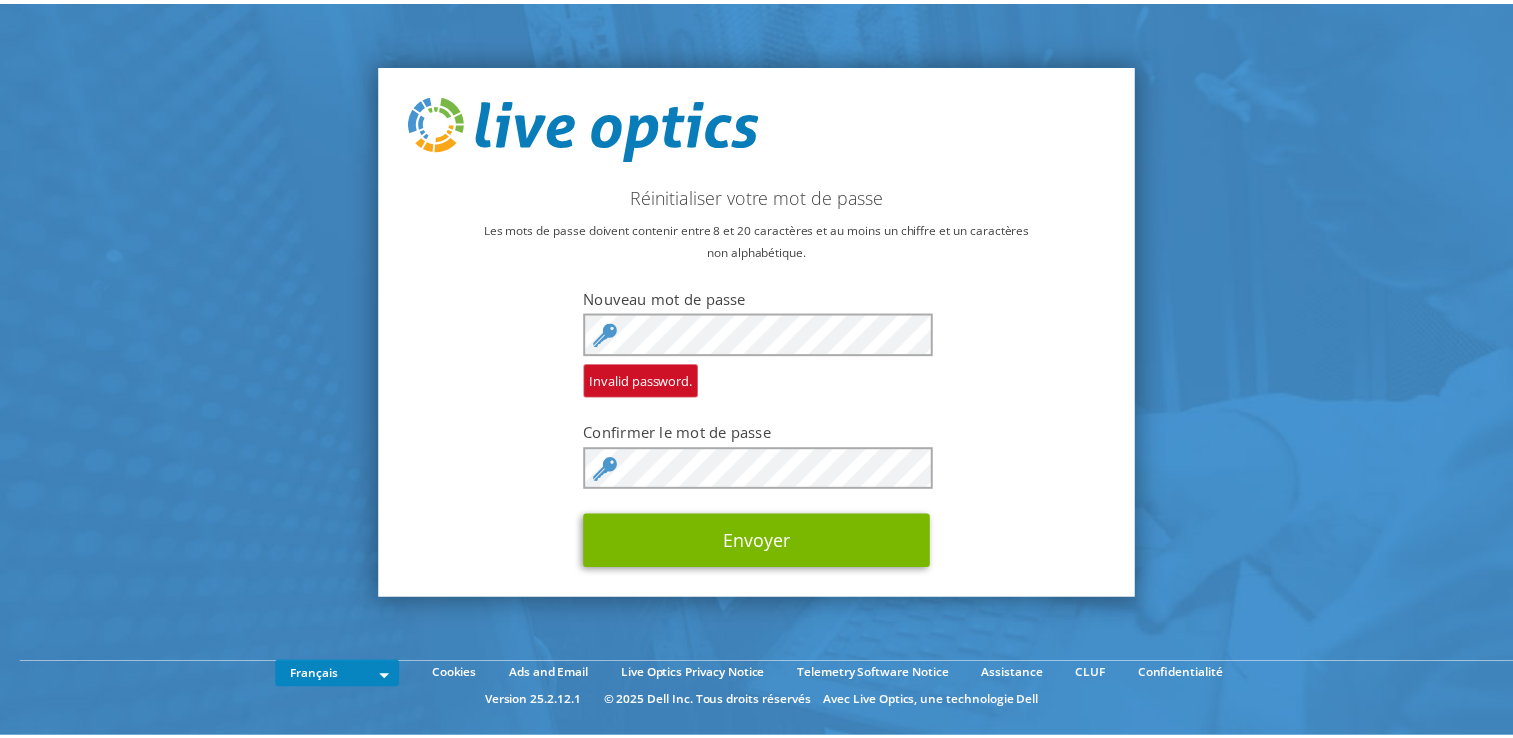 scroll, scrollTop: 0, scrollLeft: 0, axis: both 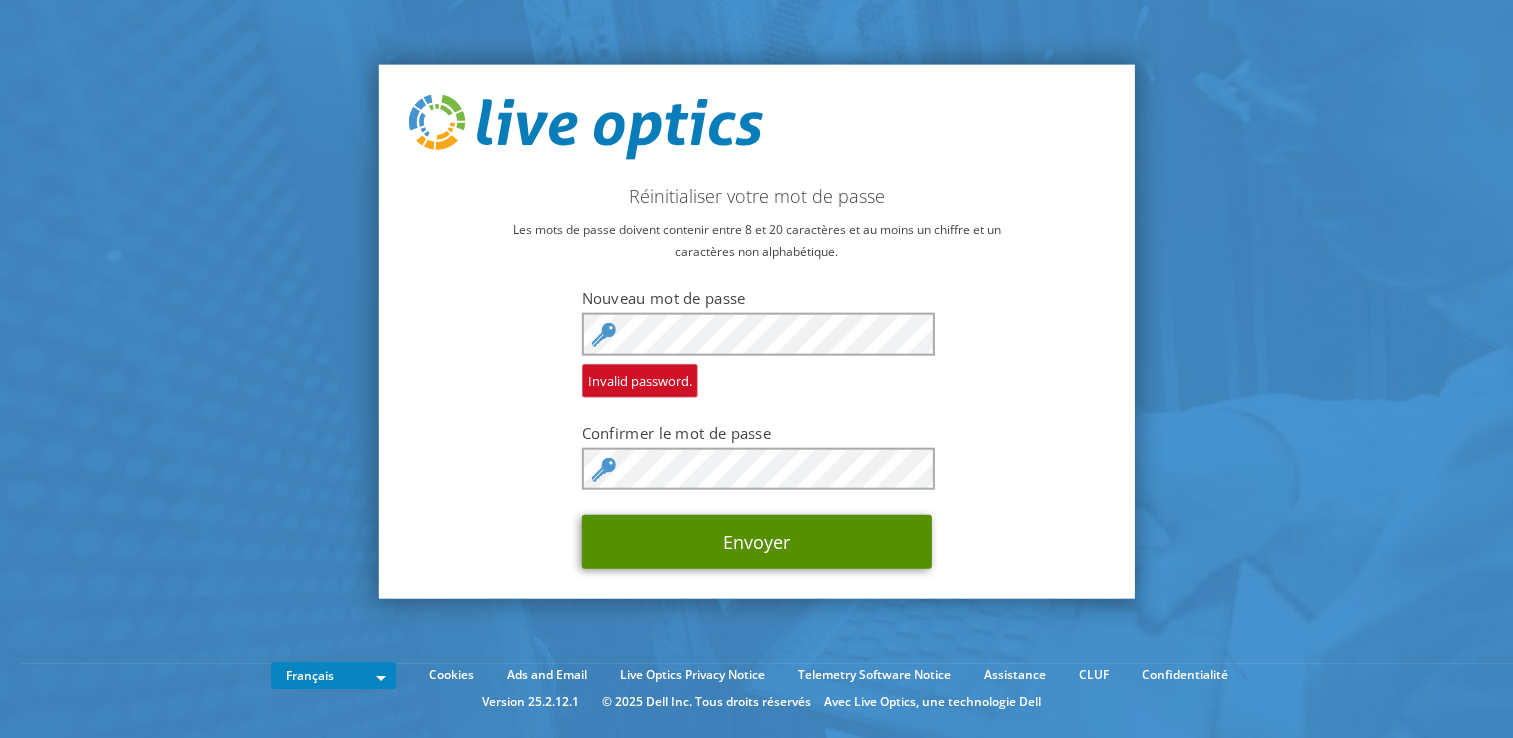 click on "Envoyer" at bounding box center (757, 542) 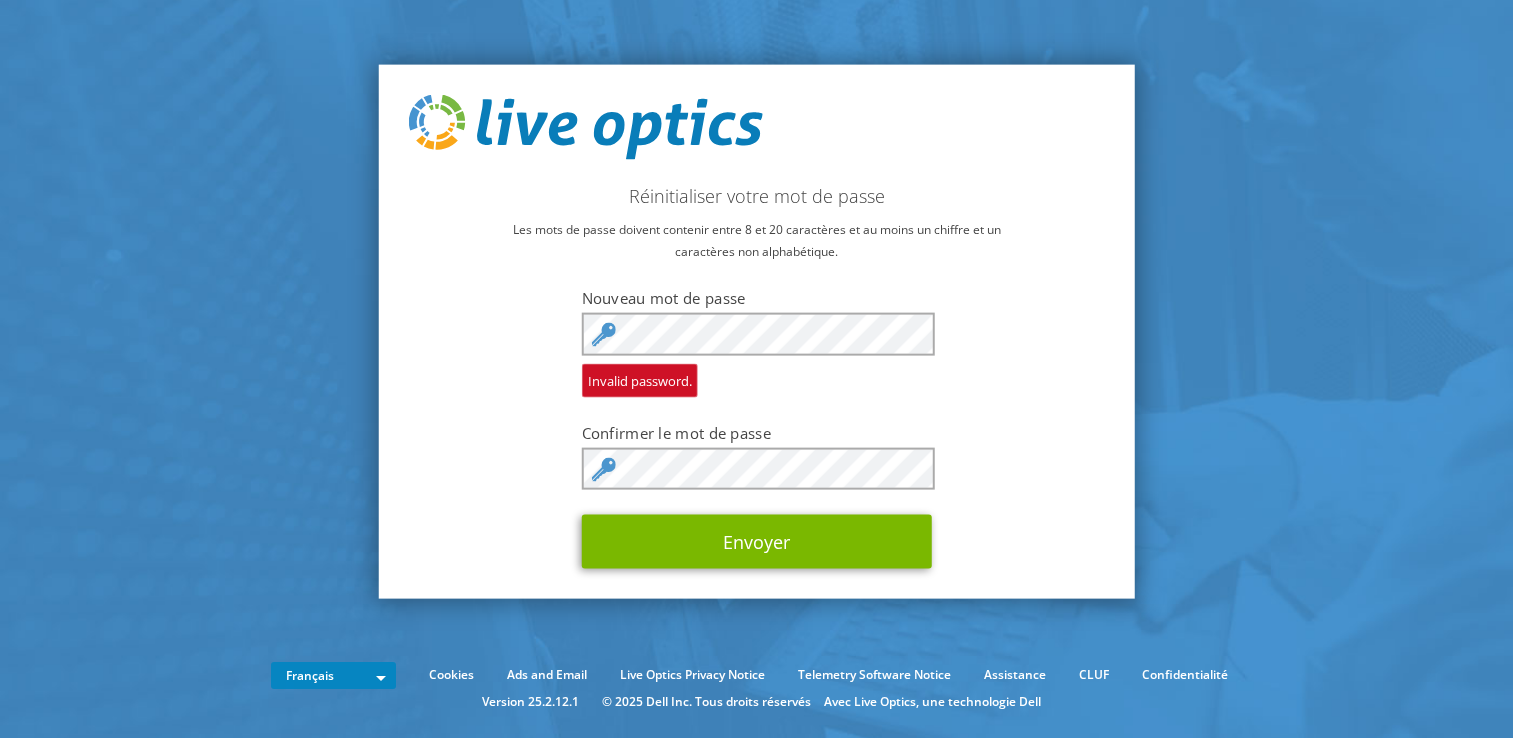 scroll, scrollTop: 0, scrollLeft: 0, axis: both 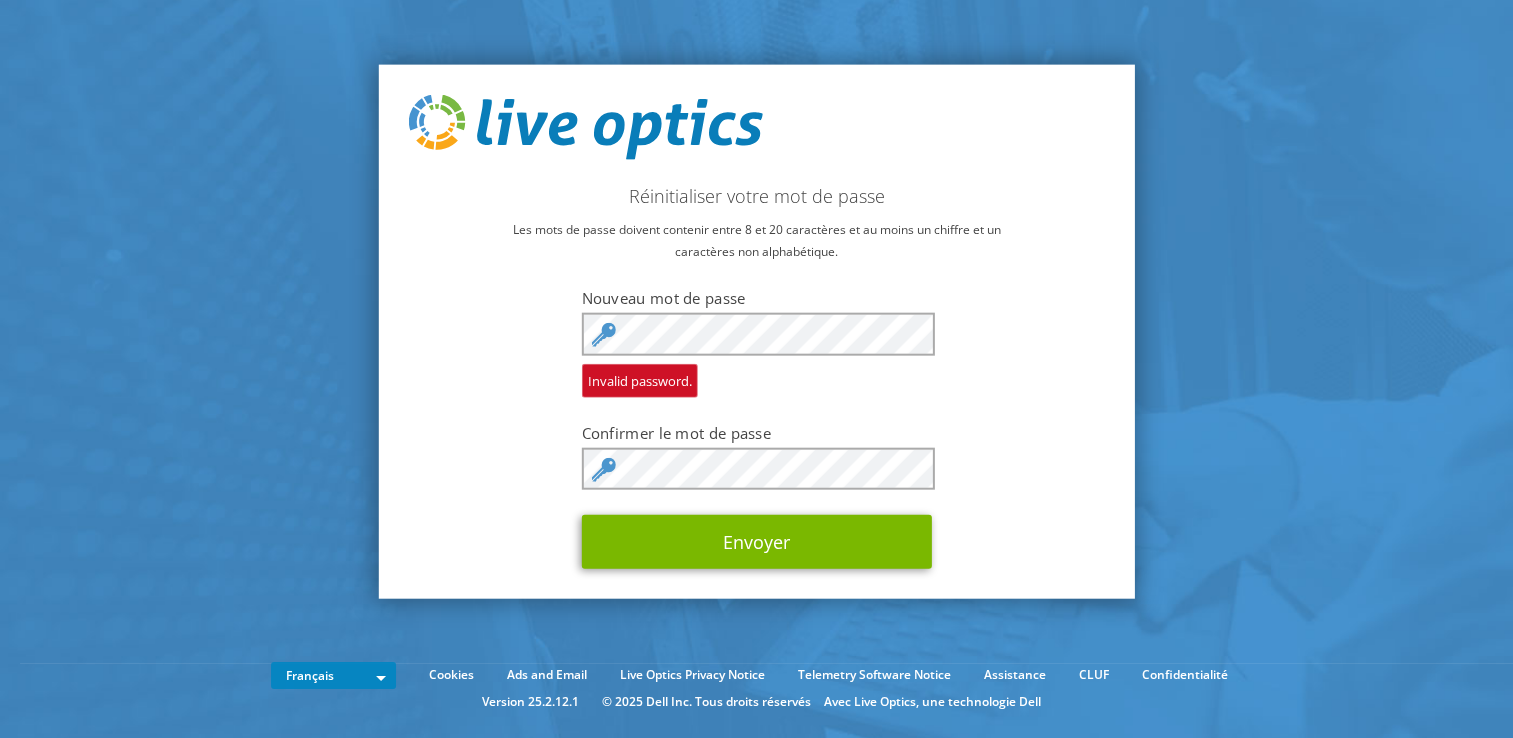 click on "Réinitialiser votre mot de passe
Les mots de passe doivent contenir entre 8 et 20 caractères et au moins un chiffre et un caractères non alphabétique.
Nouveau mot de passe
Invalid password.
Confirmer le mot de passe
Envoyer" at bounding box center [756, 331] 